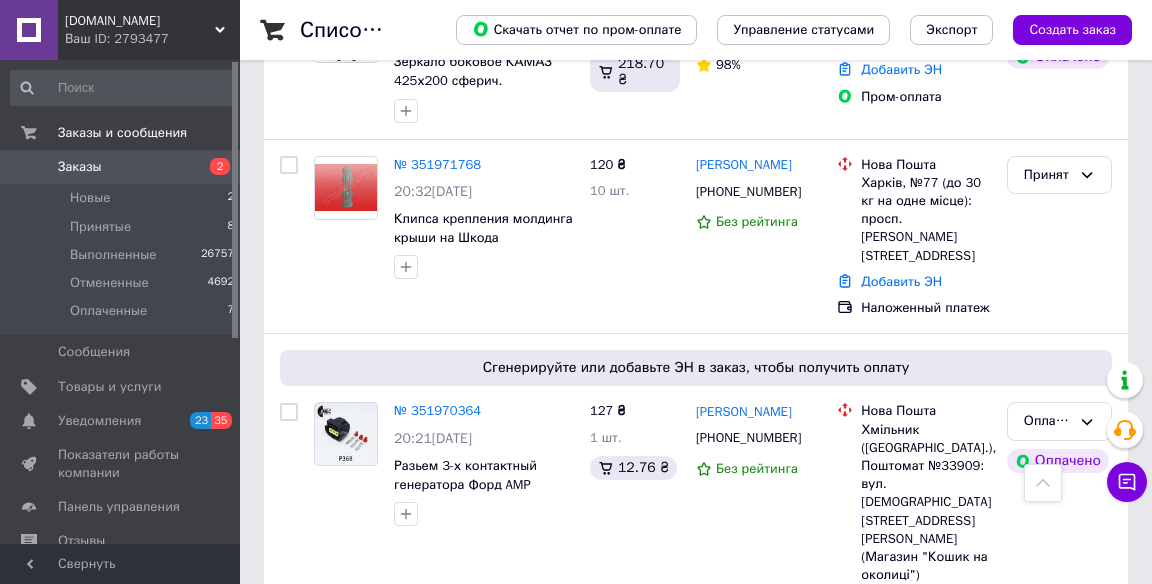 scroll, scrollTop: 0, scrollLeft: 0, axis: both 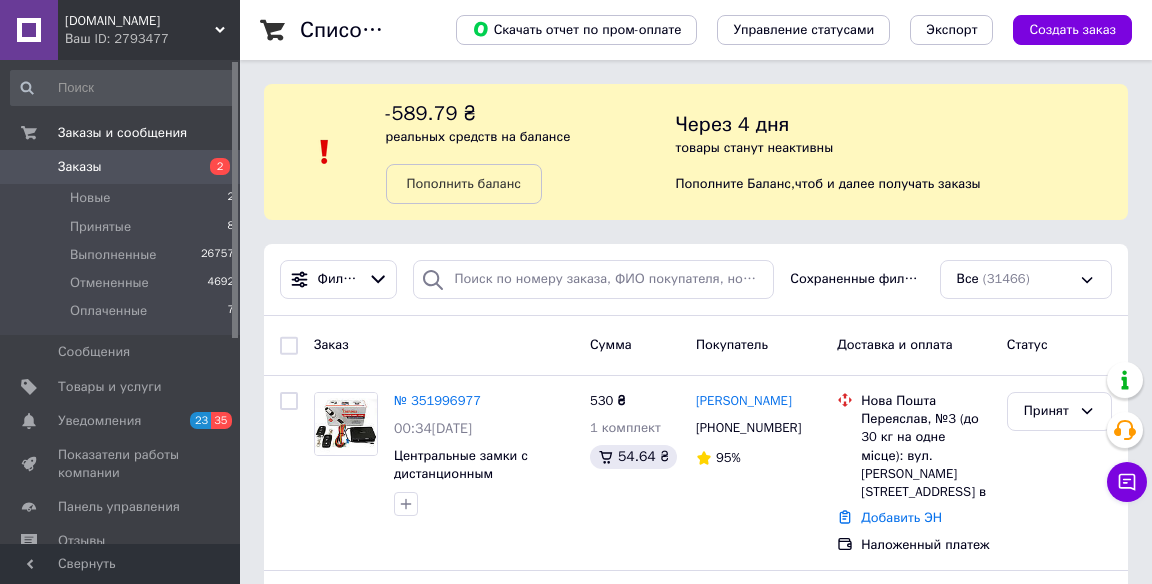 click on "Заказы" at bounding box center (121, 167) 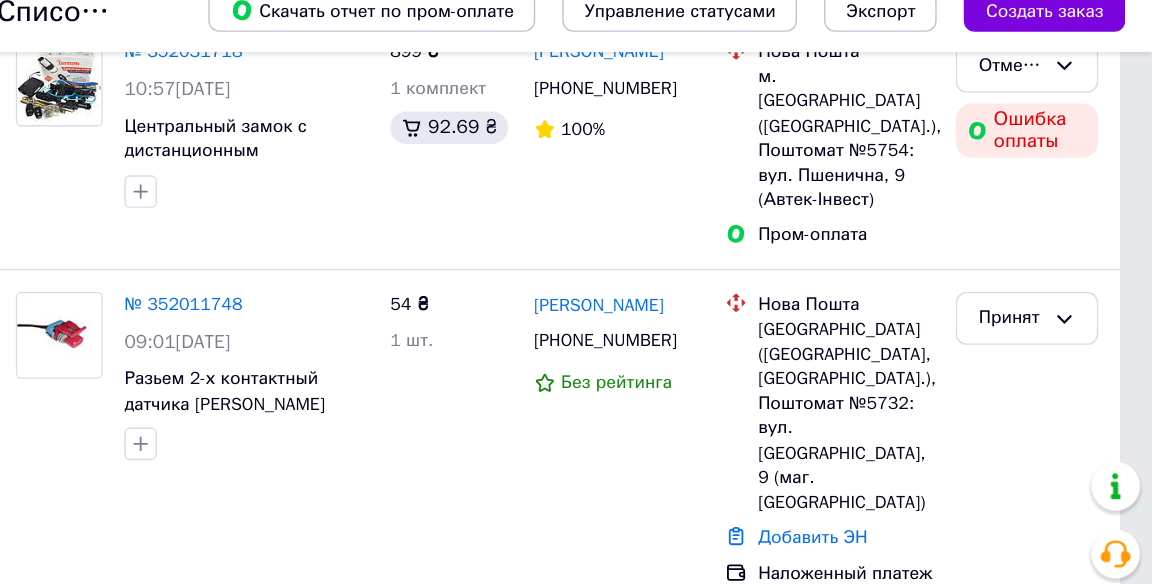 scroll, scrollTop: 341, scrollLeft: 0, axis: vertical 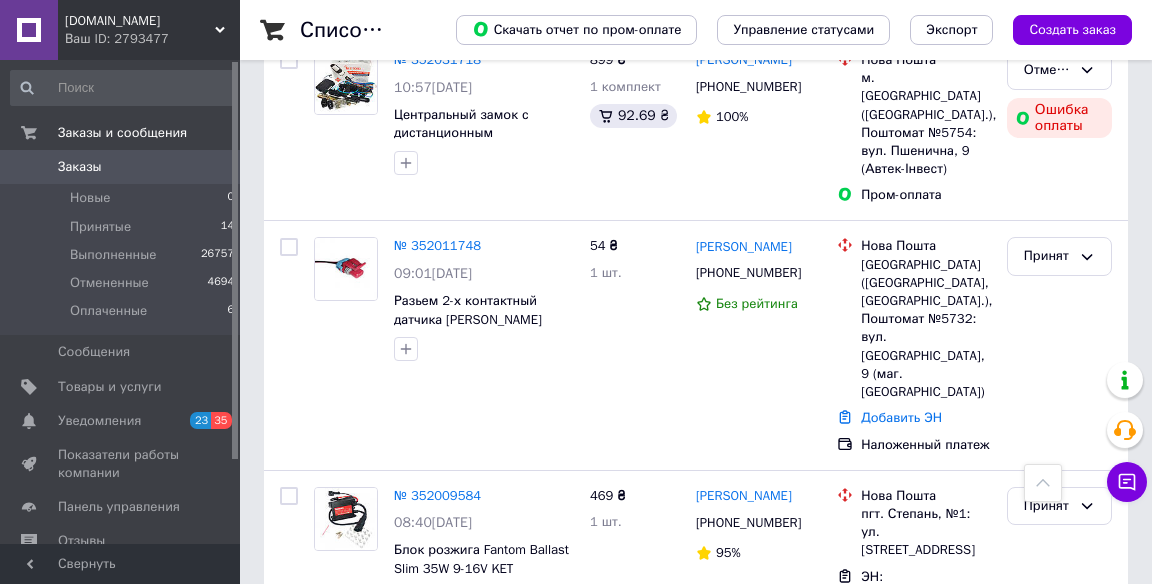 click on "№ 352011748" at bounding box center (437, 245) 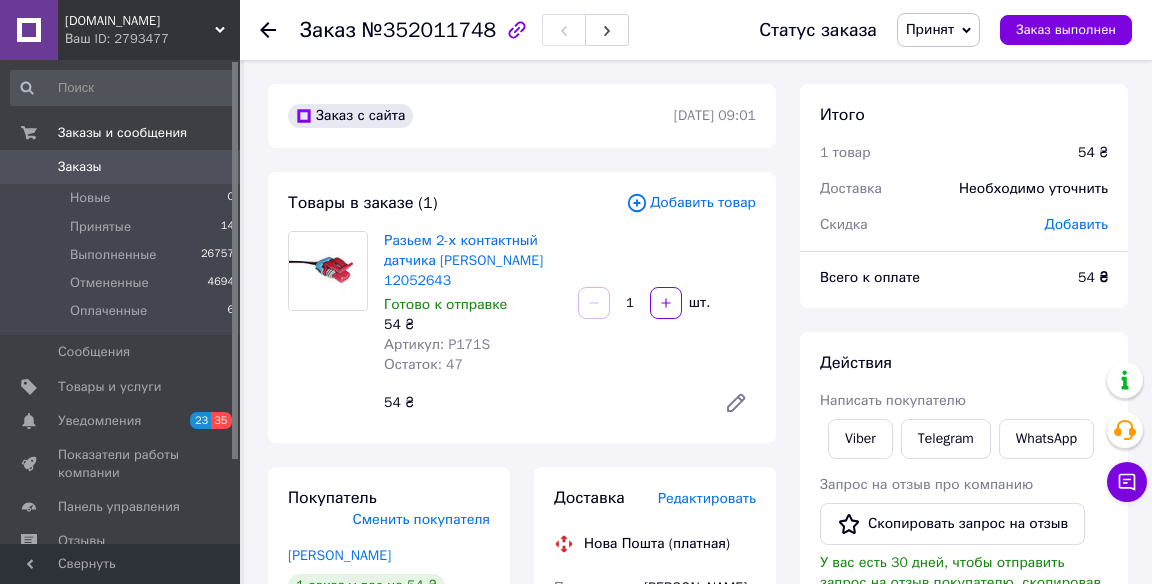 click 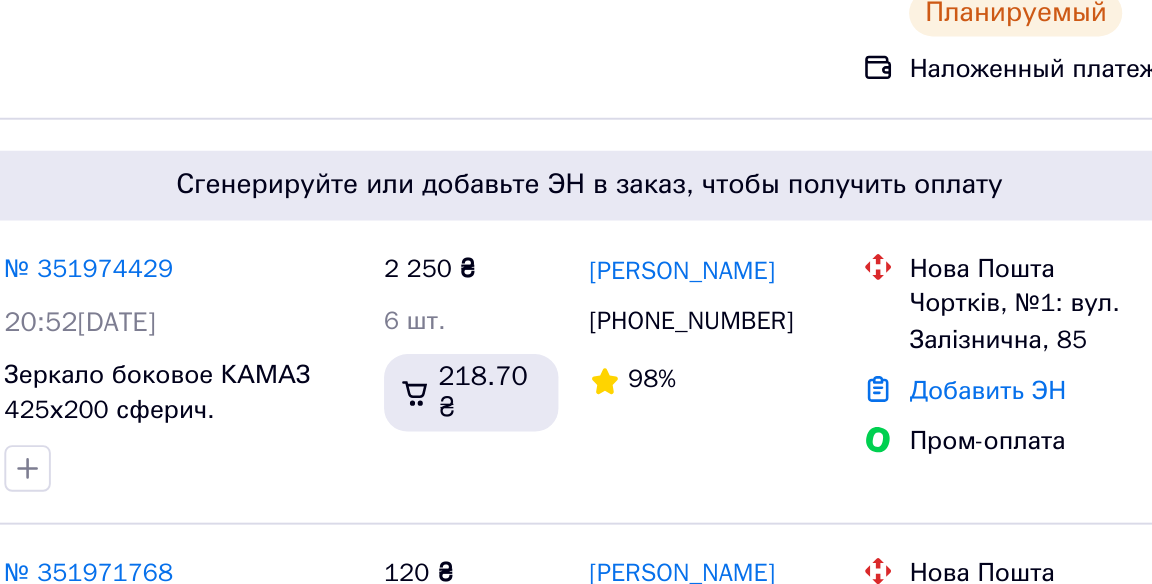 scroll, scrollTop: 1494, scrollLeft: 0, axis: vertical 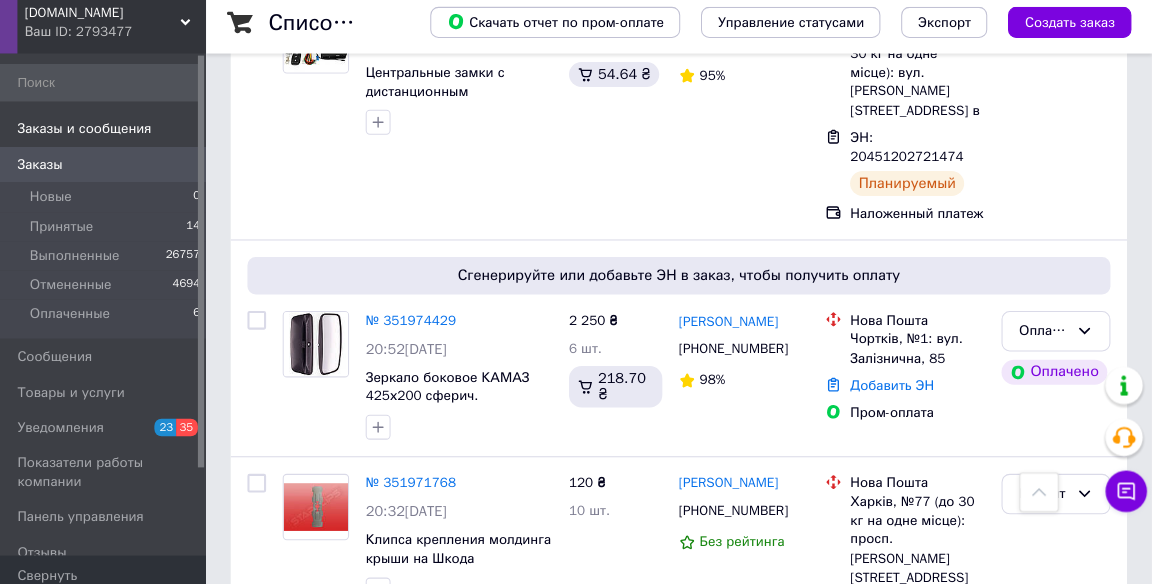 click on "№ 351971768" at bounding box center (437, 473) 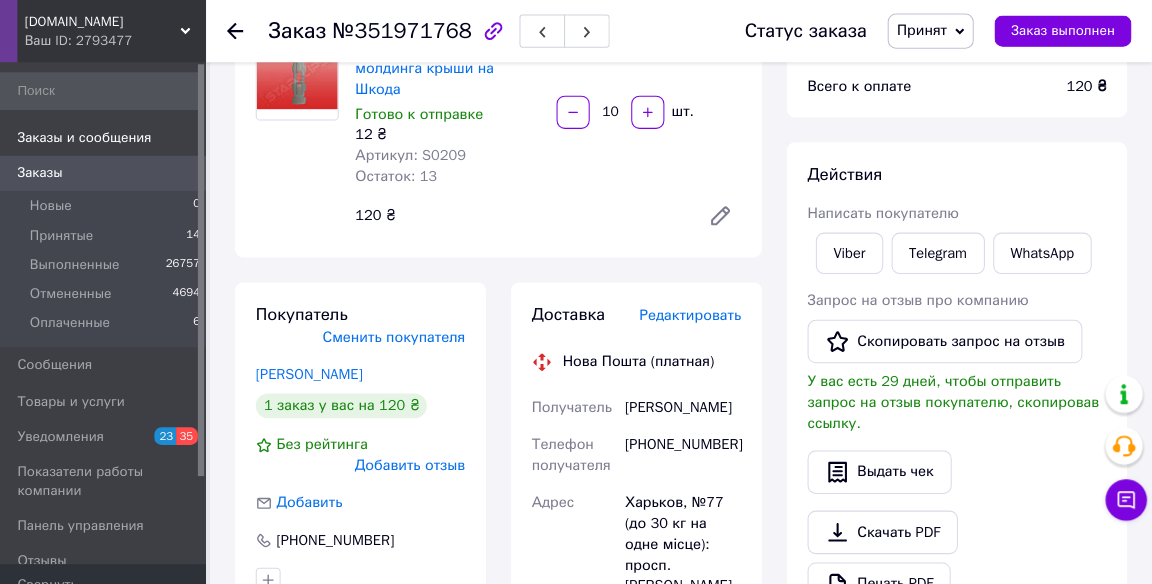 scroll, scrollTop: 162, scrollLeft: 0, axis: vertical 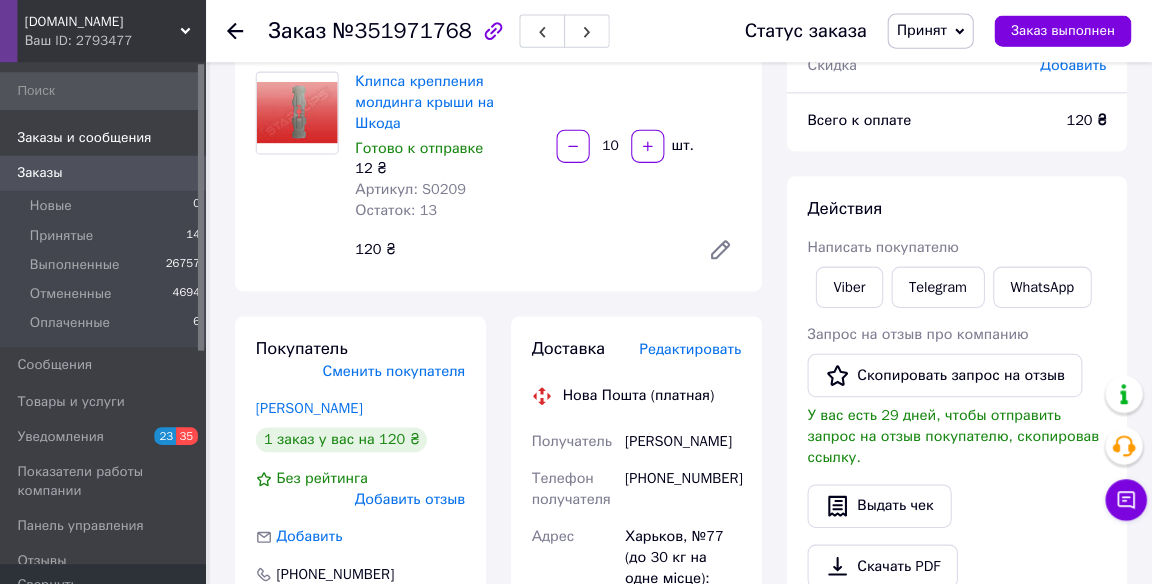 click 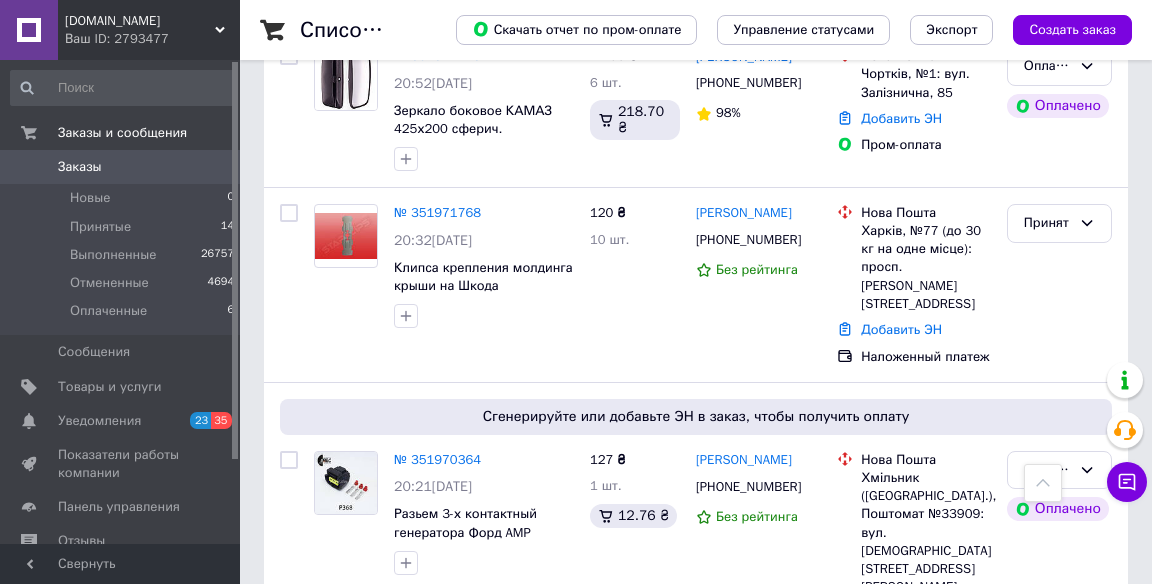 scroll, scrollTop: 1751, scrollLeft: 0, axis: vertical 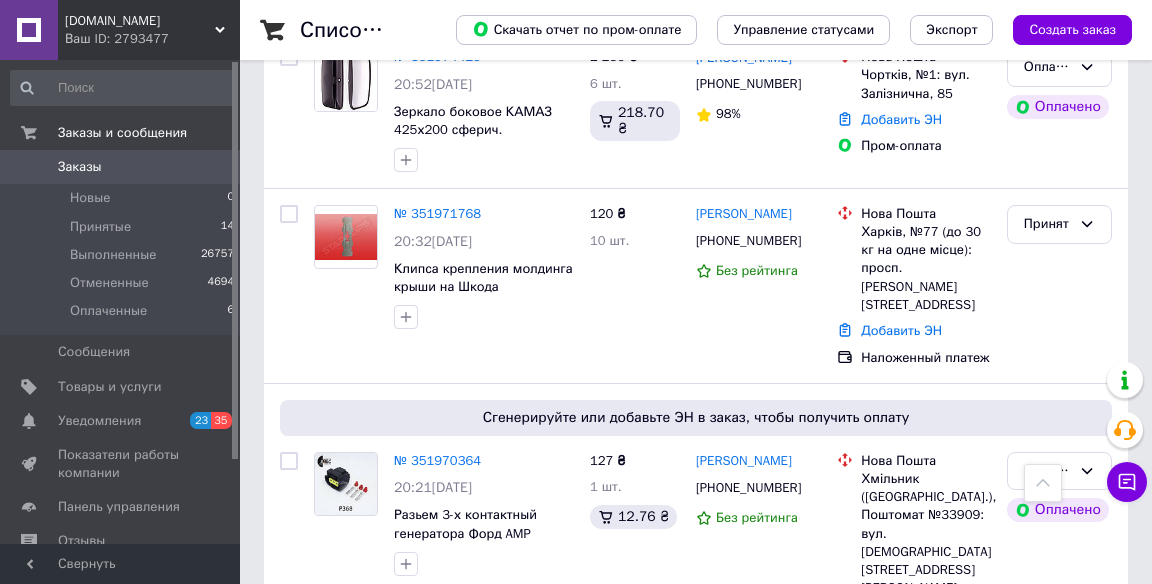click on "№ 351970364" at bounding box center (437, 460) 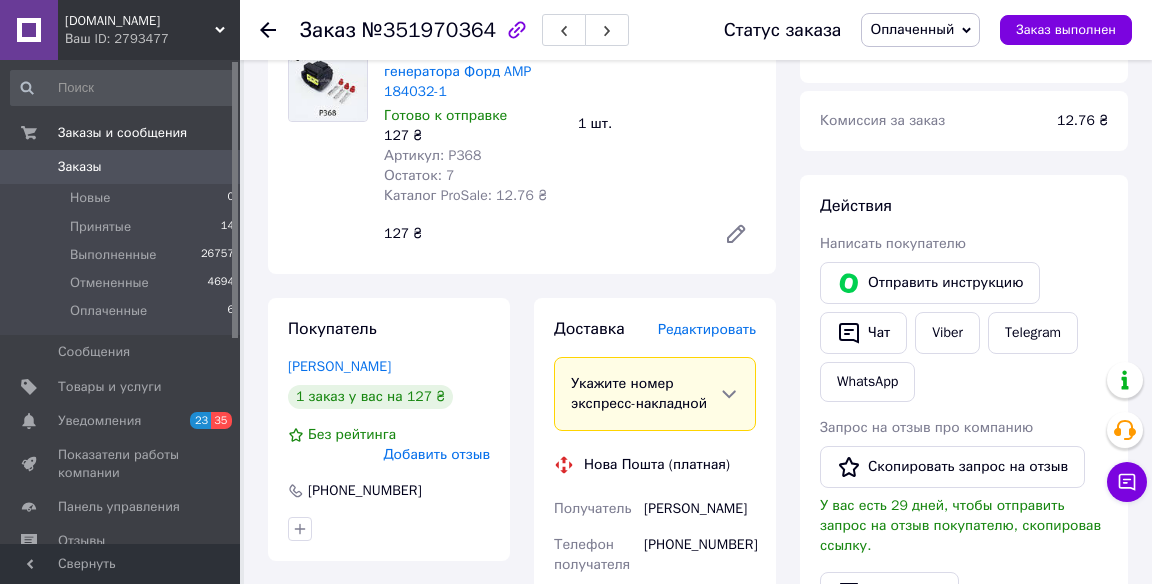 scroll, scrollTop: 808, scrollLeft: 0, axis: vertical 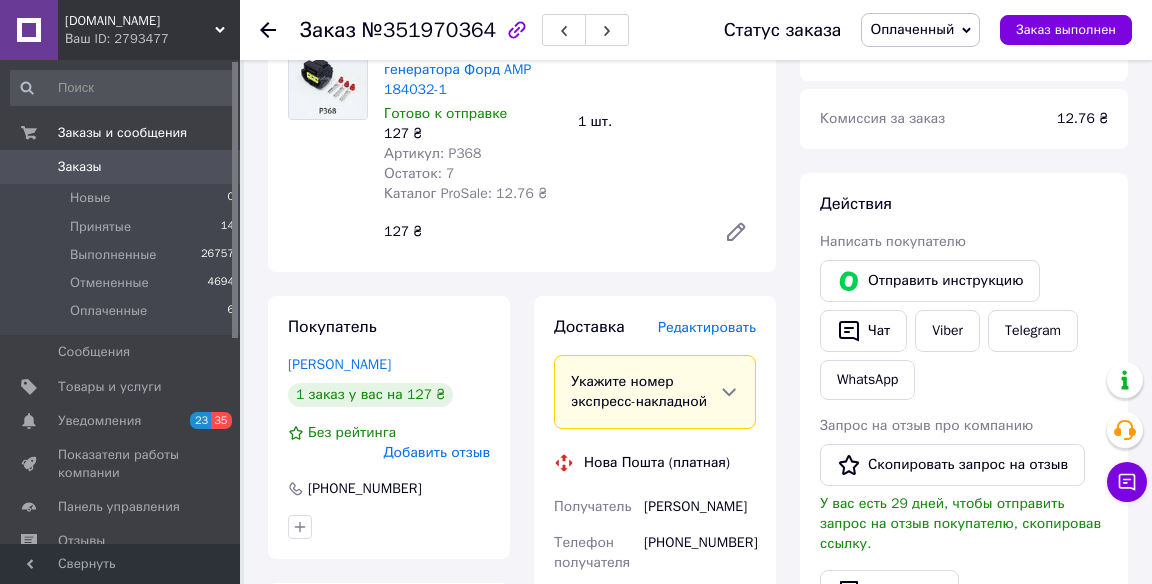 click on "Редактировать" at bounding box center [707, 327] 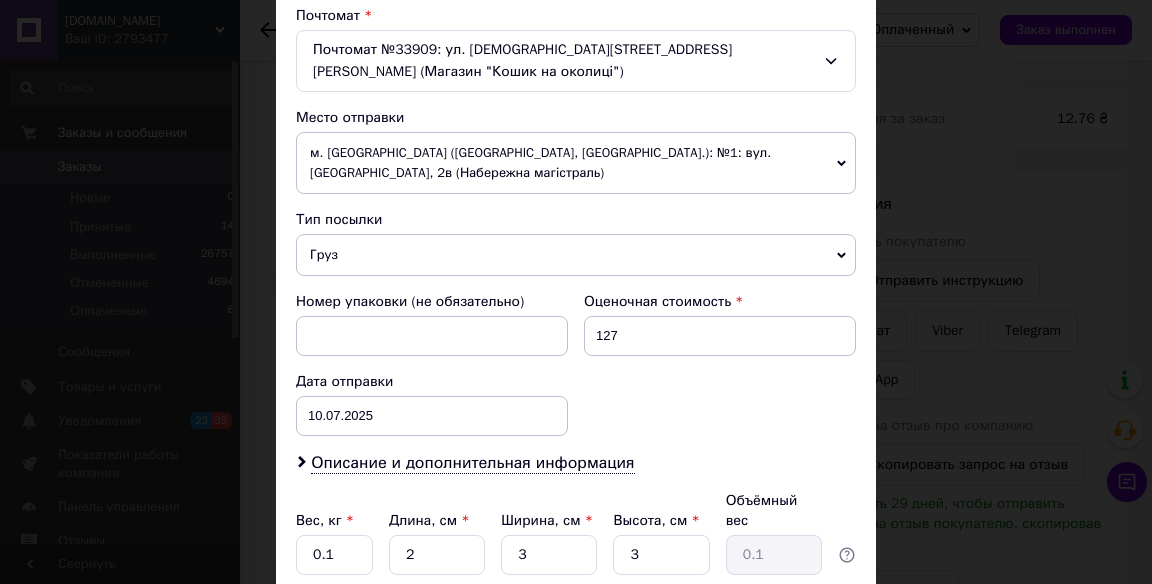 scroll, scrollTop: 631, scrollLeft: 0, axis: vertical 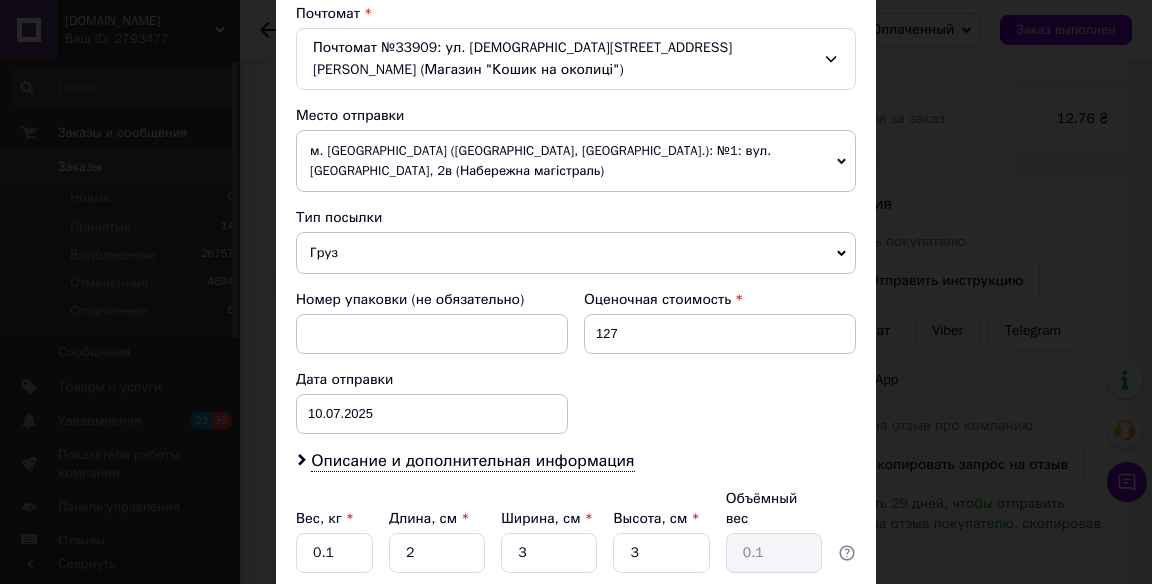 click on "Груз" at bounding box center (576, 253) 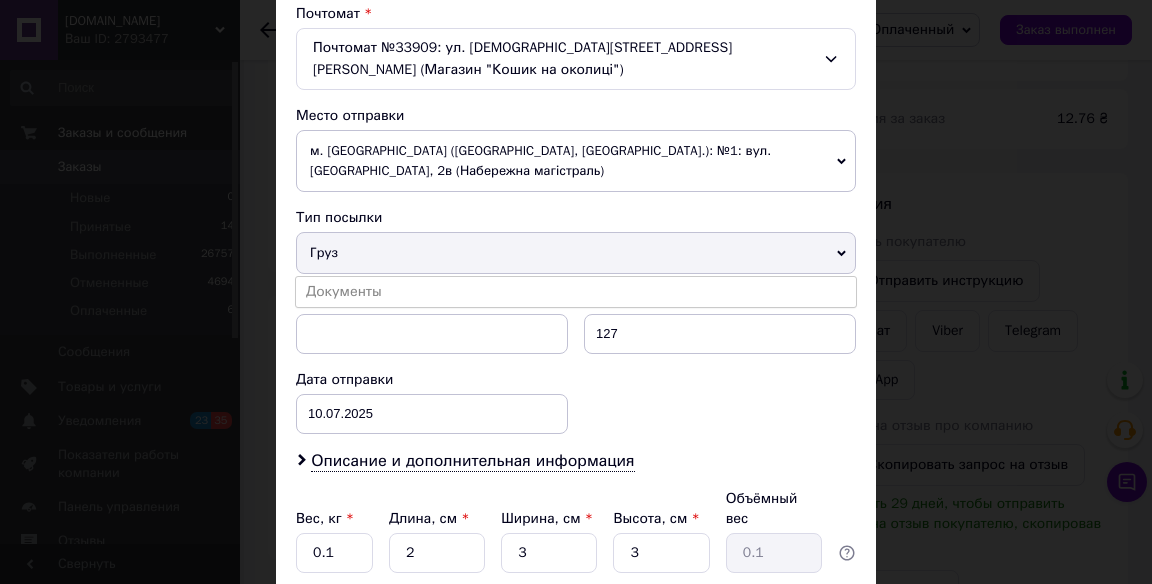 click on "Документы" at bounding box center (576, 292) 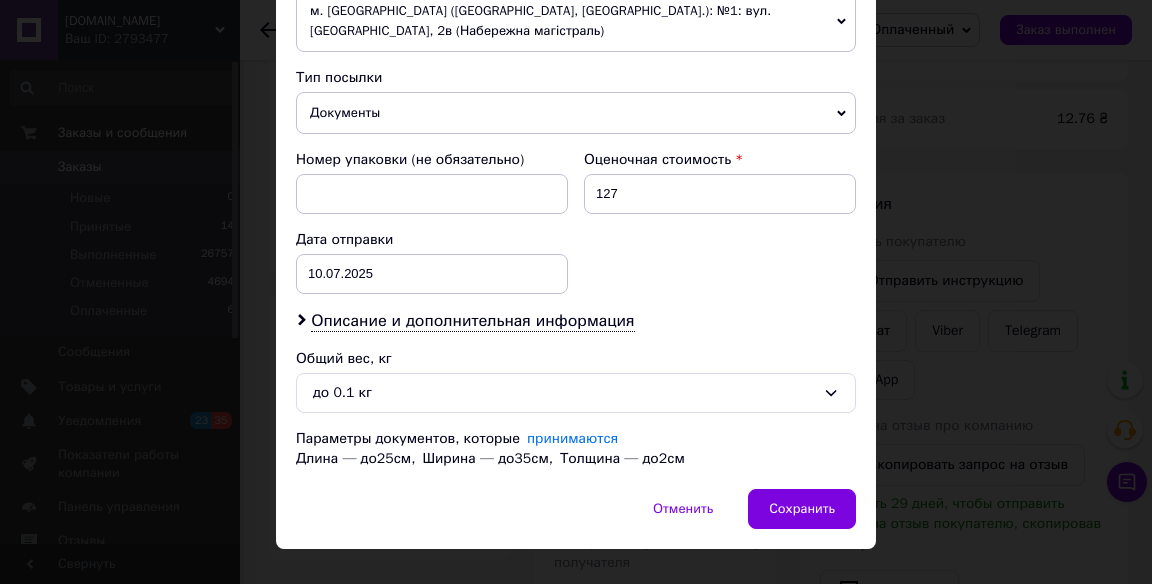 scroll, scrollTop: 800, scrollLeft: 0, axis: vertical 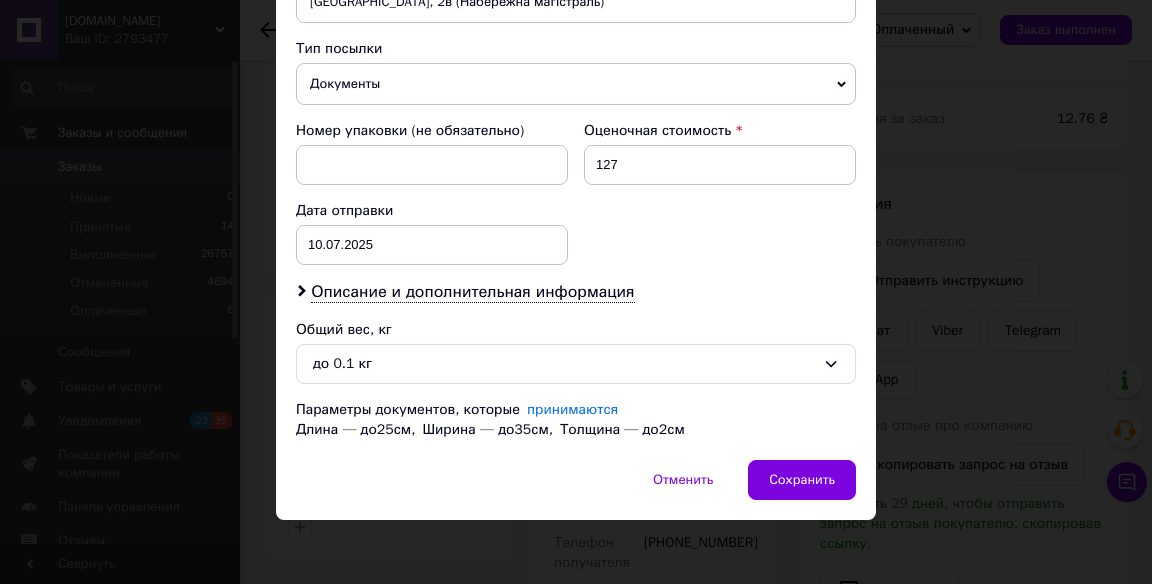 click on "Сохранить" at bounding box center [802, 480] 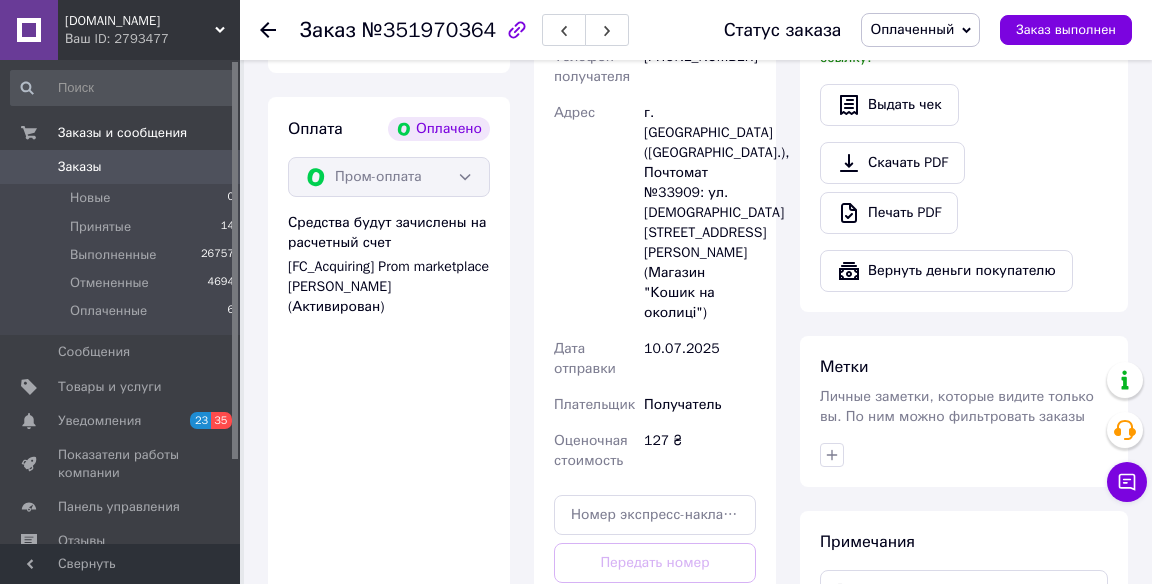 scroll, scrollTop: 1352, scrollLeft: 0, axis: vertical 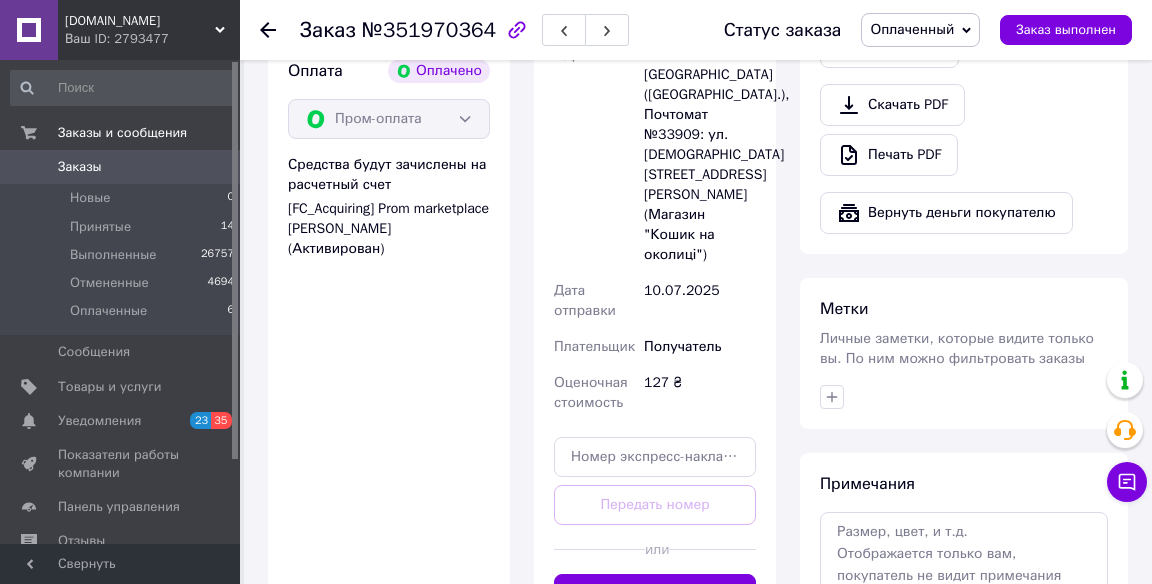 click on "Сгенерировать ЭН" at bounding box center [655, 594] 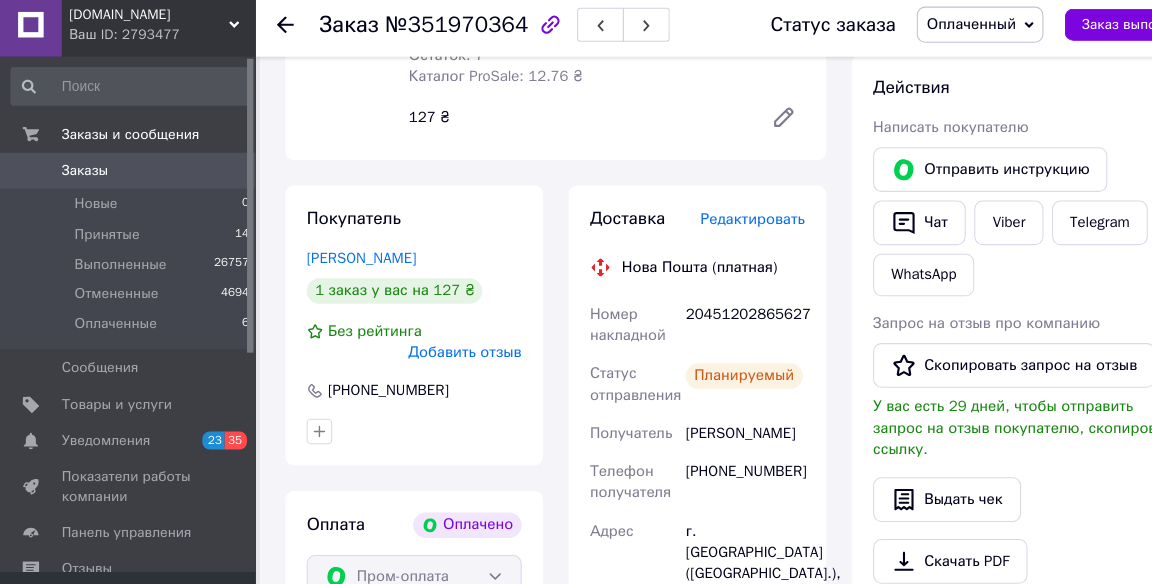 scroll, scrollTop: 923, scrollLeft: 0, axis: vertical 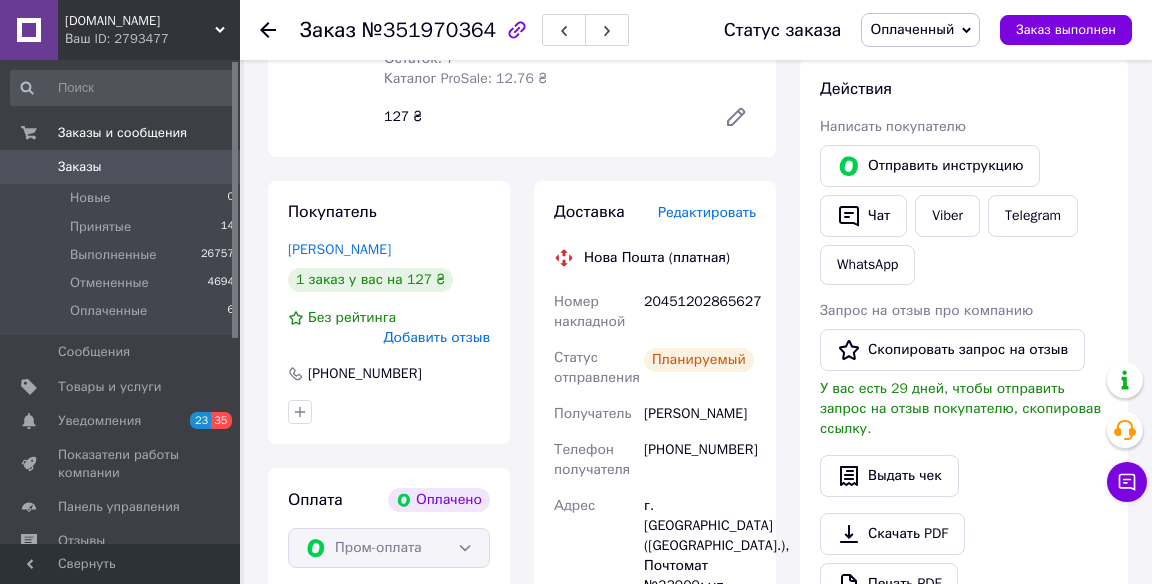 click 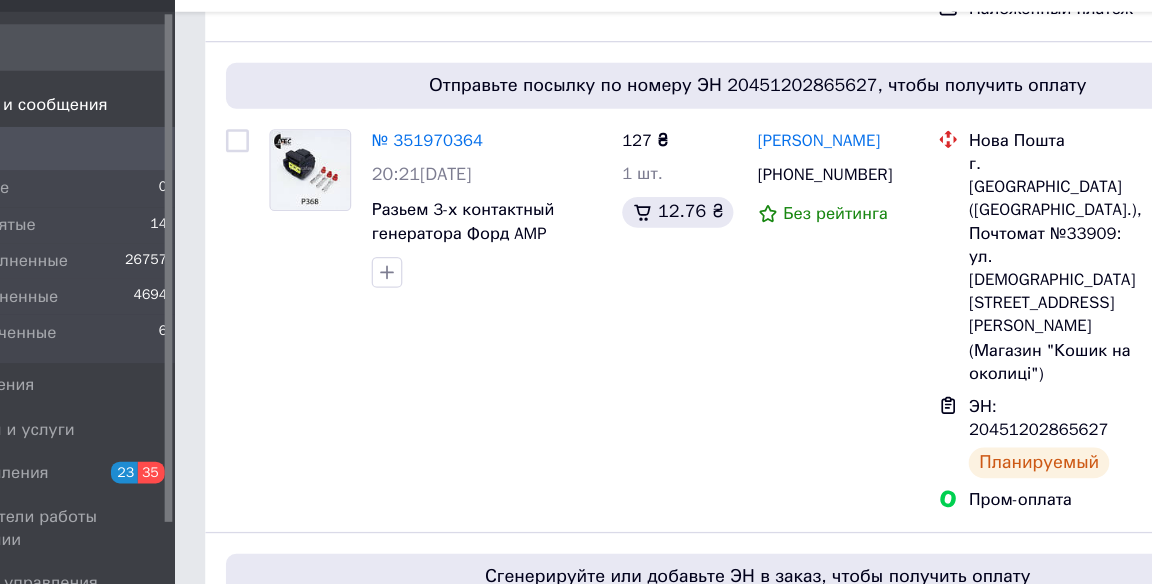 scroll, scrollTop: 2051, scrollLeft: 0, axis: vertical 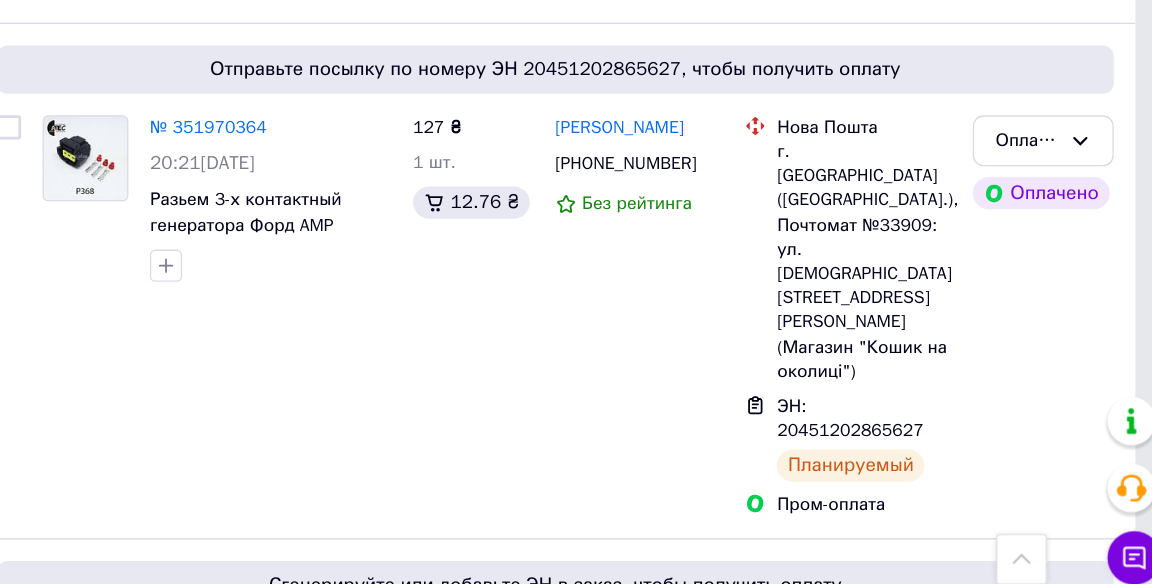 click 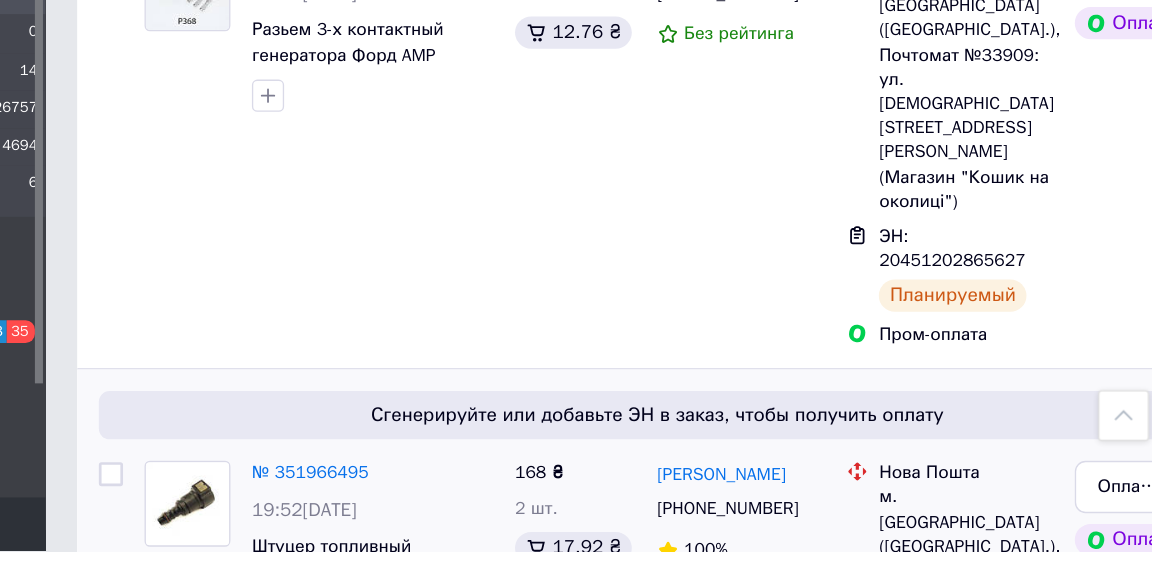 scroll, scrollTop: 2075, scrollLeft: 0, axis: vertical 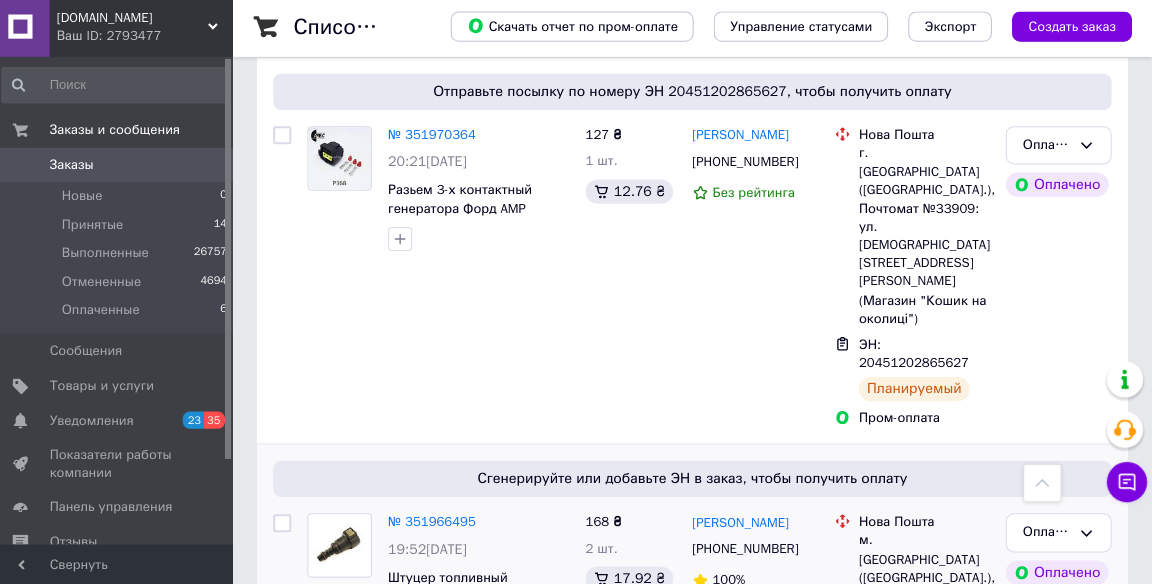 click on "№ 351966495" at bounding box center (437, 521) 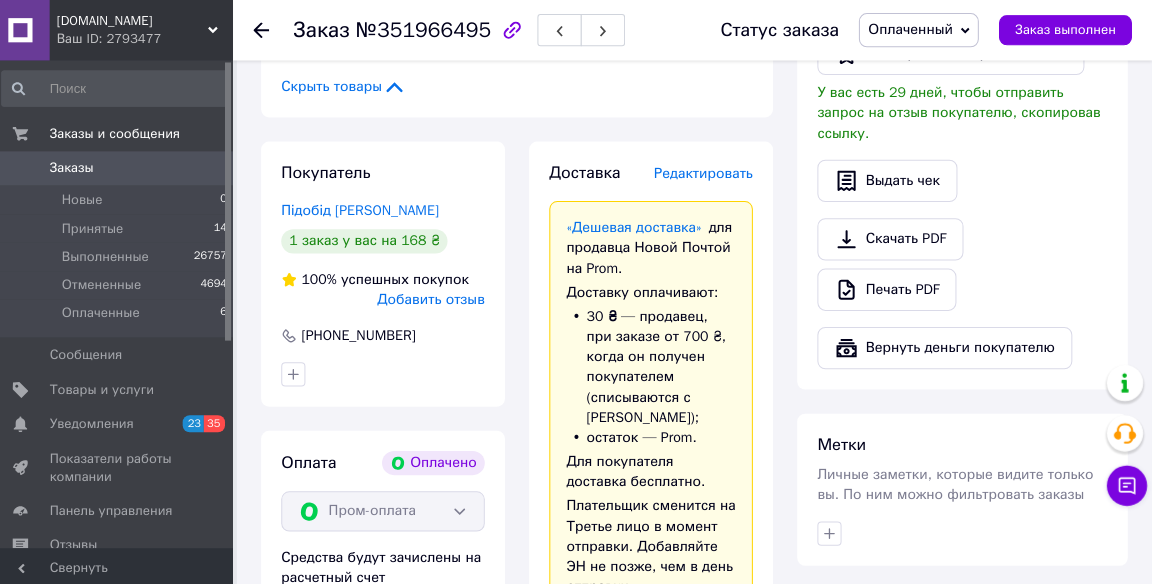 scroll, scrollTop: 1208, scrollLeft: 0, axis: vertical 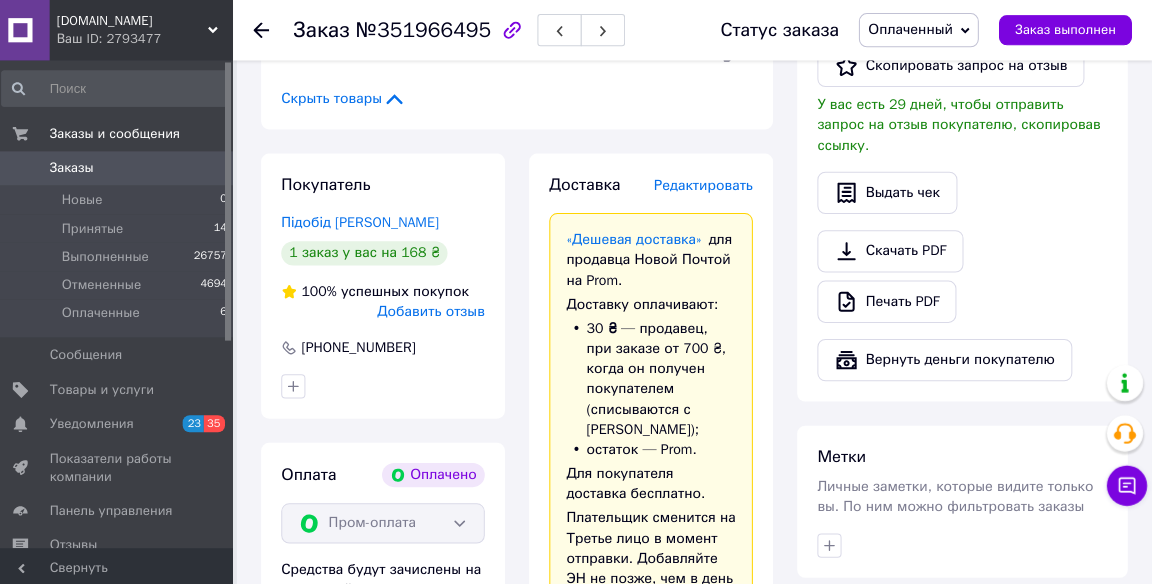 click on "Редактировать" at bounding box center [707, 183] 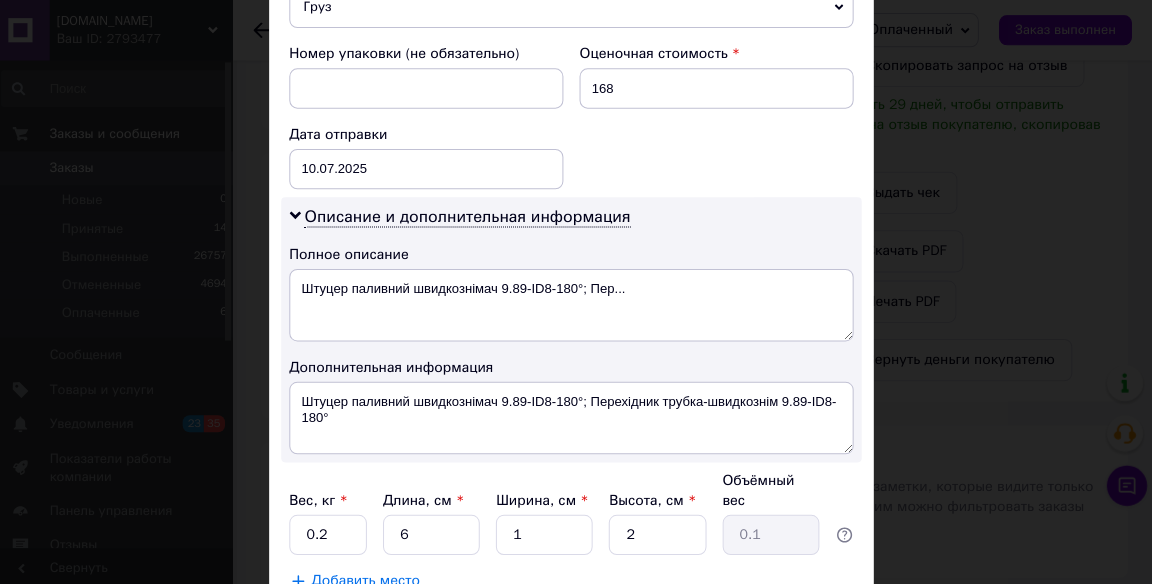 scroll, scrollTop: 880, scrollLeft: 0, axis: vertical 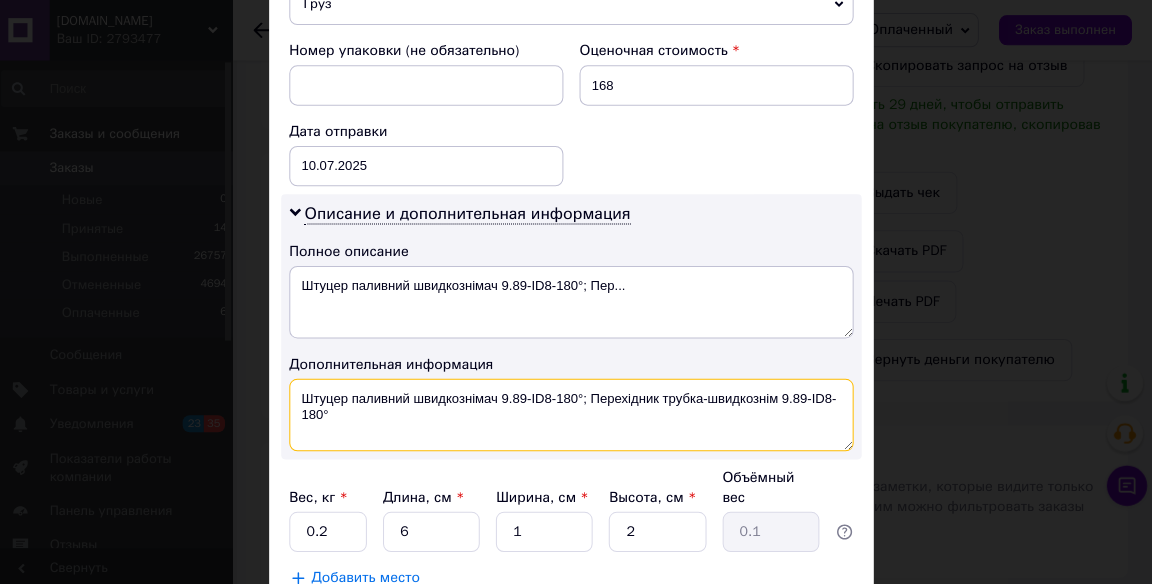 click on "Штуцер паливний швидкознімач 9.89-ID8-180°; Перехідник трубка-швидкознім 9.89-ID8-180°" at bounding box center (576, 412) 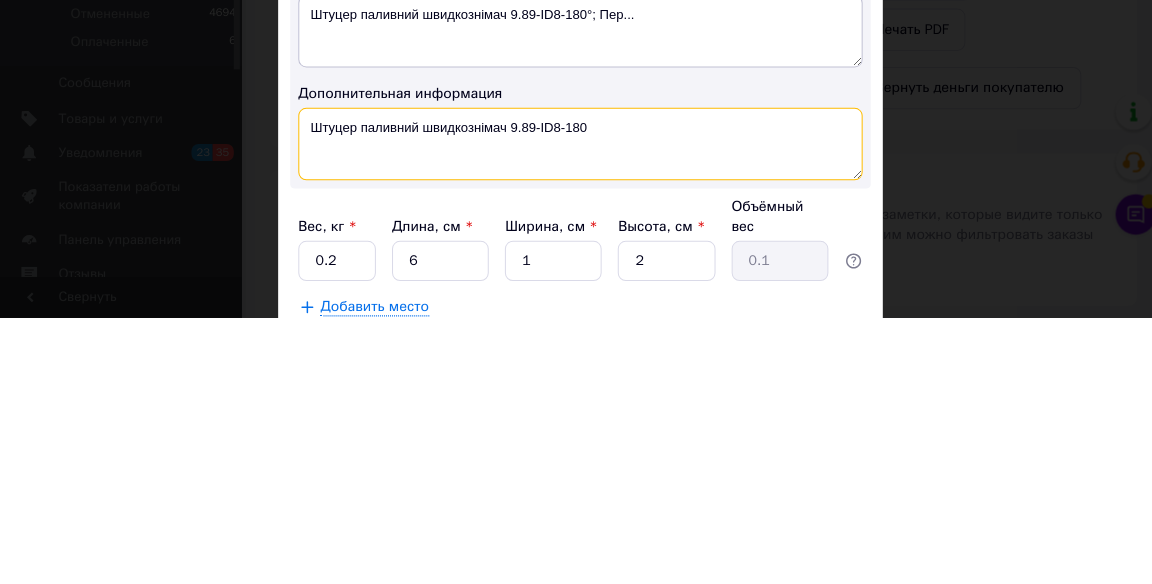 scroll, scrollTop: 1208, scrollLeft: 0, axis: vertical 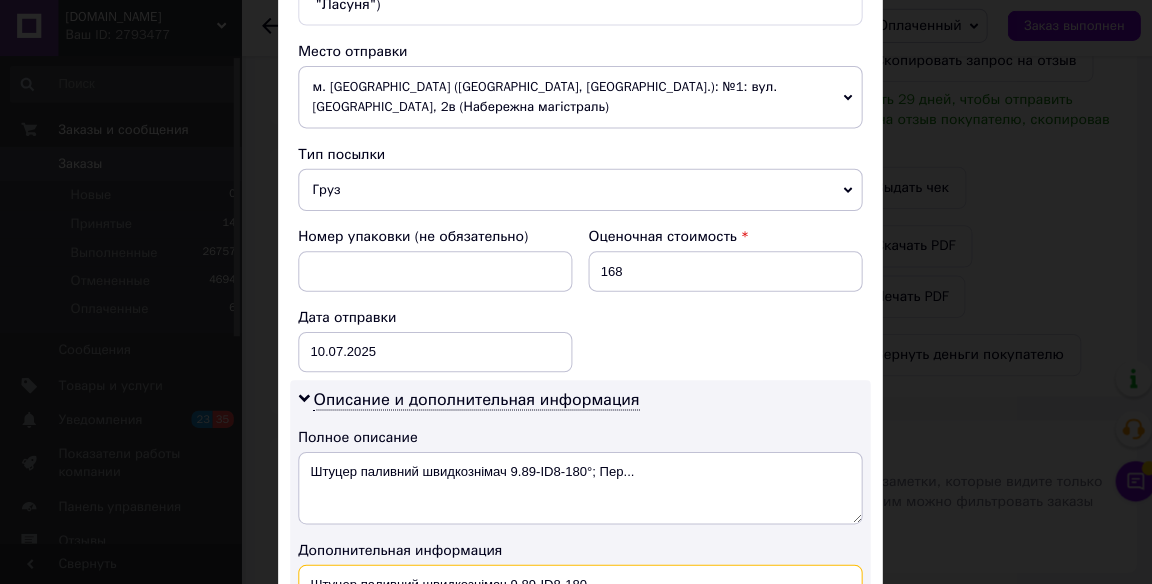 type on "Штуцер паливний швидкознімач 9.89-ID8-180" 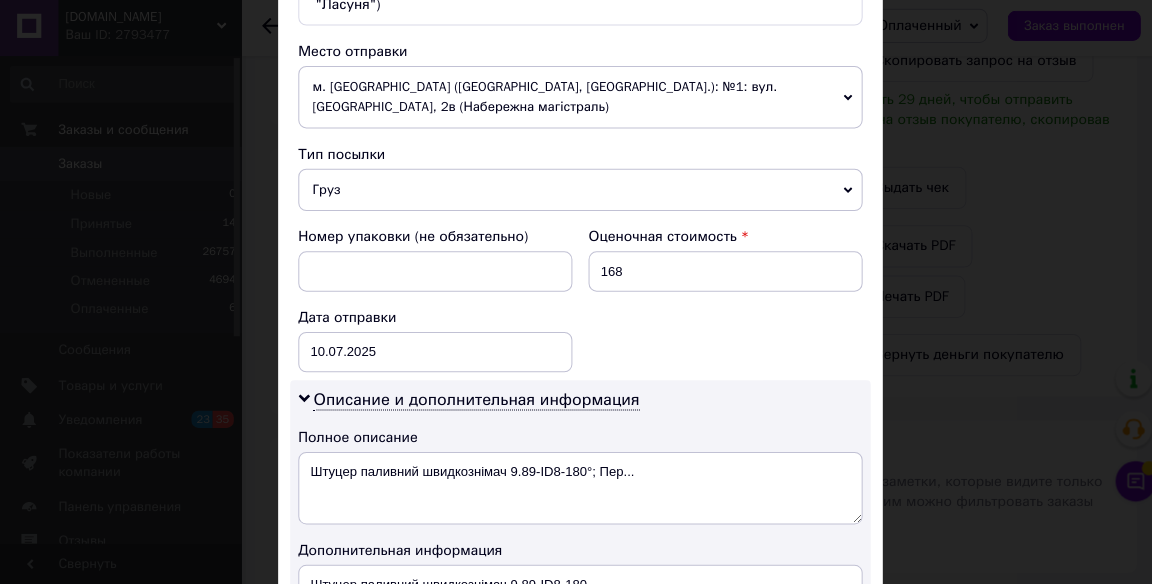 click on "Груз" at bounding box center (576, 193) 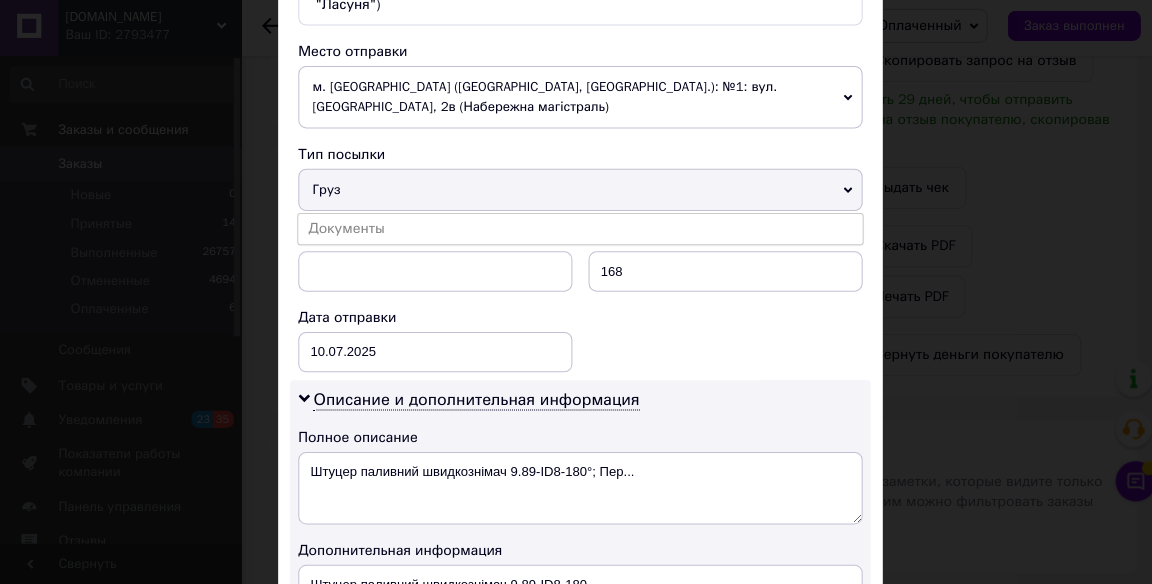click on "Документы" at bounding box center [576, 232] 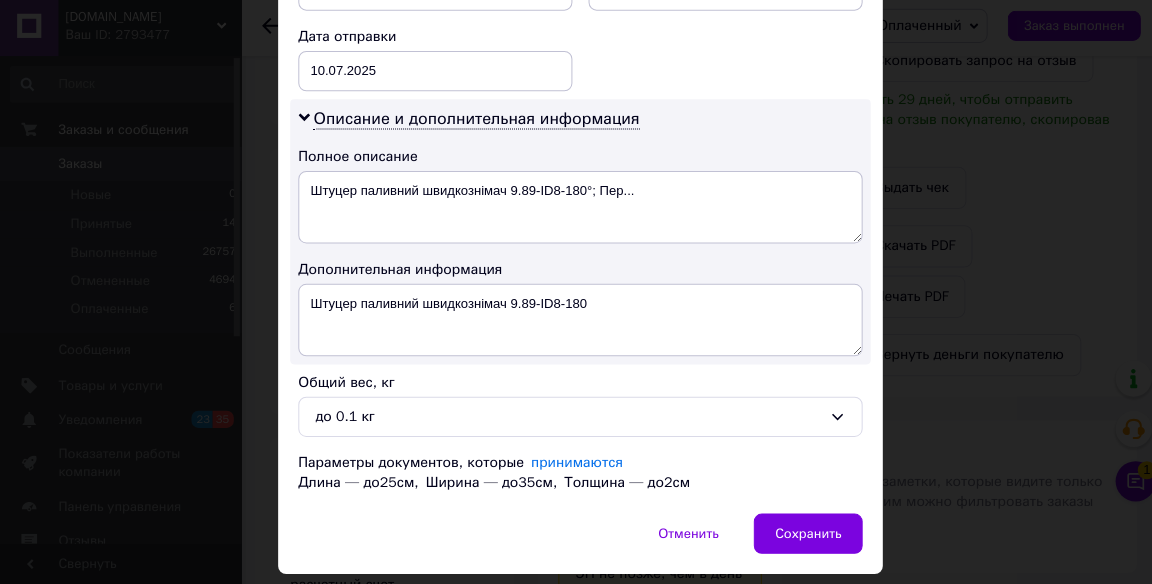 scroll, scrollTop: 1002, scrollLeft: 0, axis: vertical 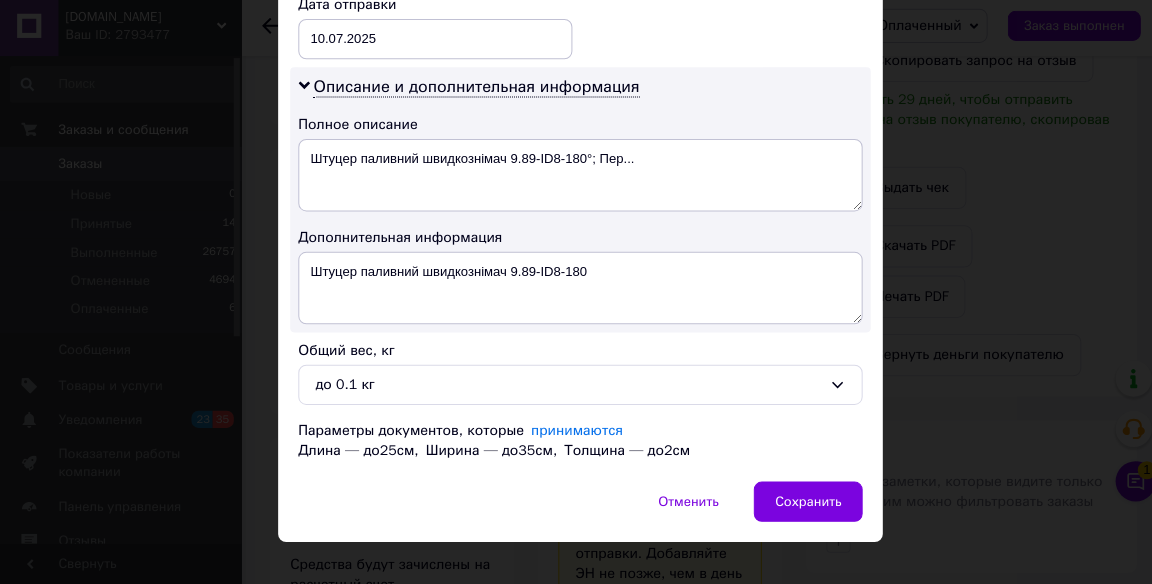 click on "Сохранить" at bounding box center (802, 502) 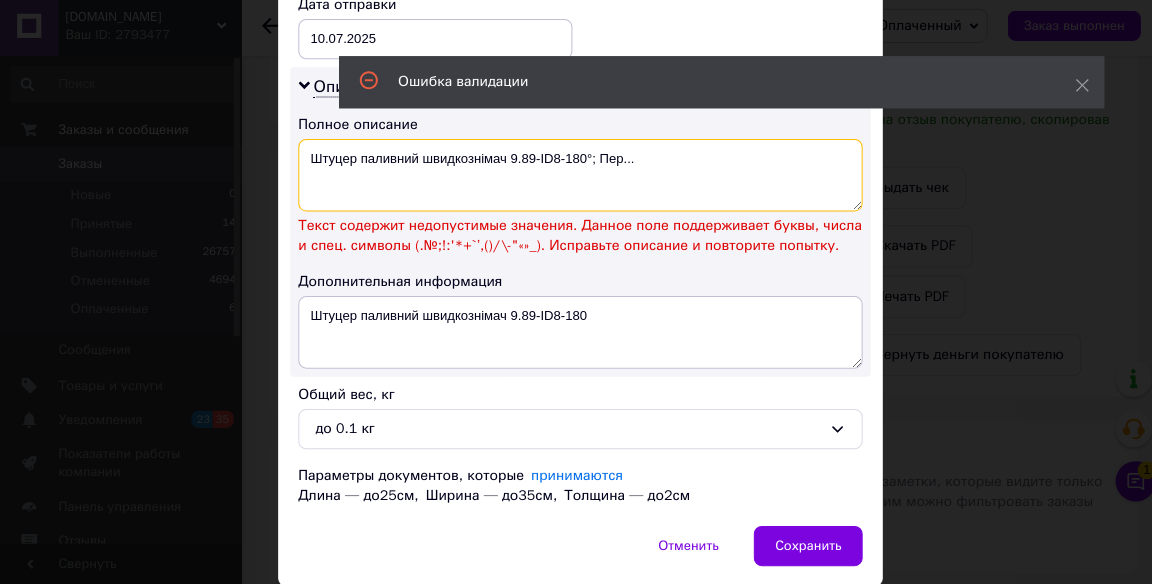 click on "Штуцер паливний швидкознімач 9.89-ID8-180°; Пер..." at bounding box center (576, 178) 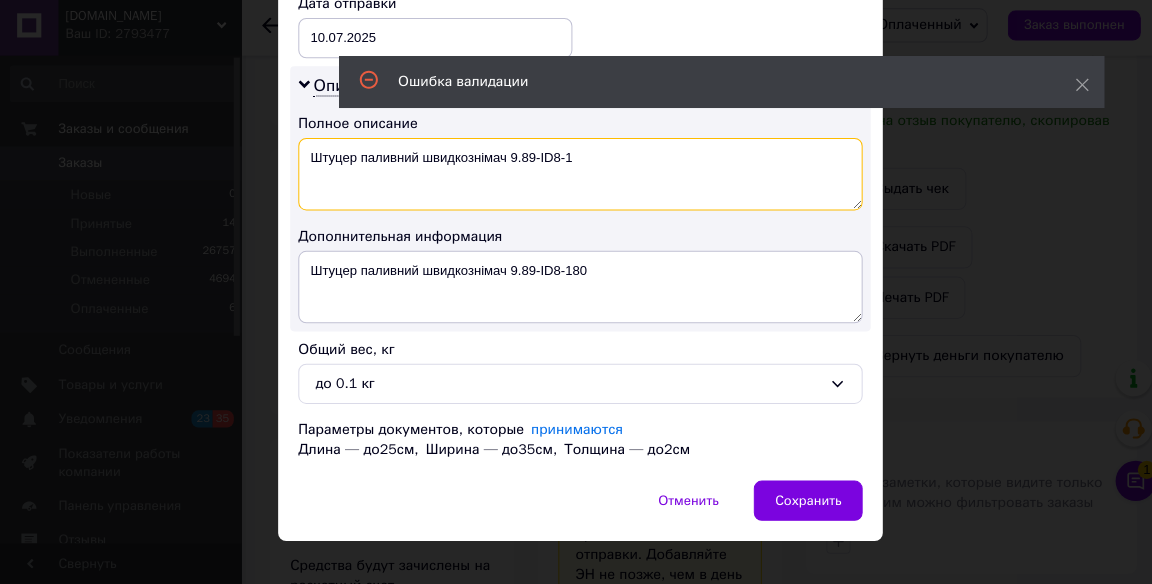 scroll, scrollTop: 1207, scrollLeft: 0, axis: vertical 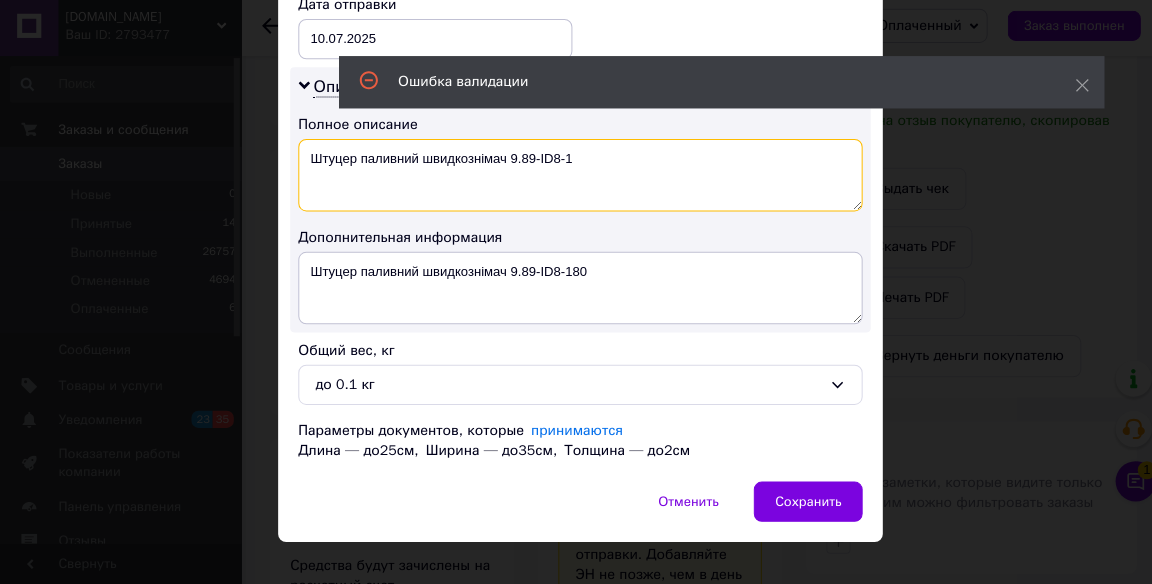 type on "Штуцер паливний швидкознімач 9.89-ID8-1" 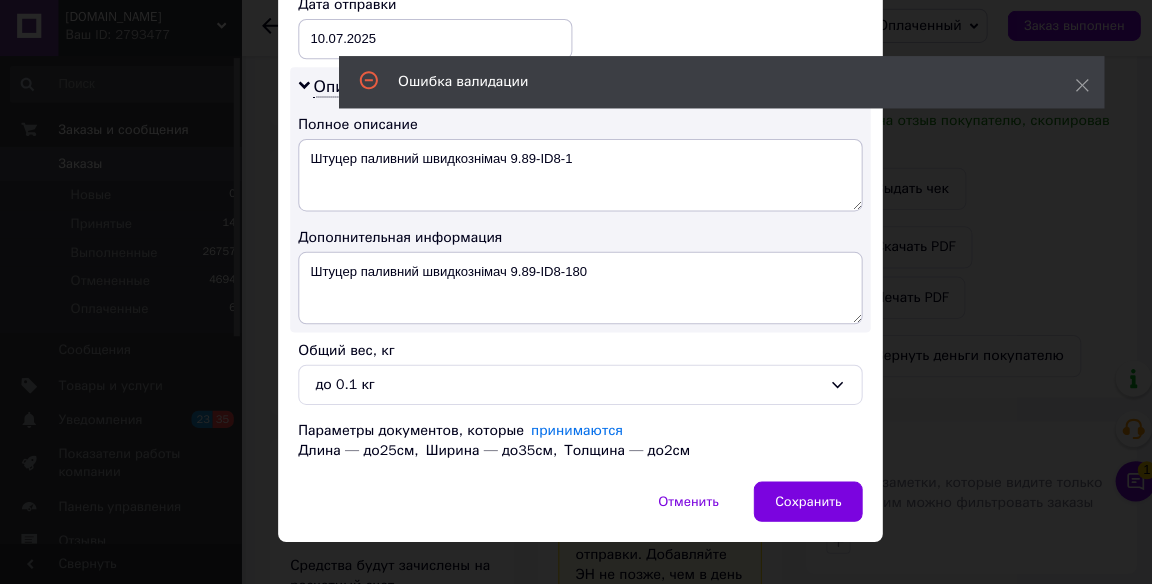 click on "Сохранить" at bounding box center [802, 502] 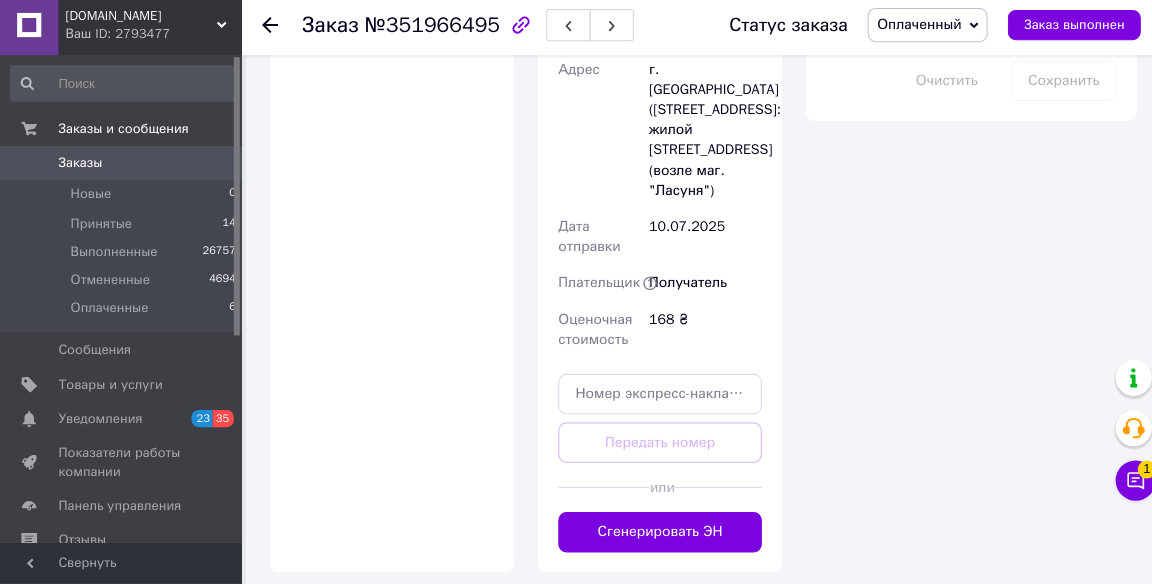 scroll, scrollTop: 1945, scrollLeft: 0, axis: vertical 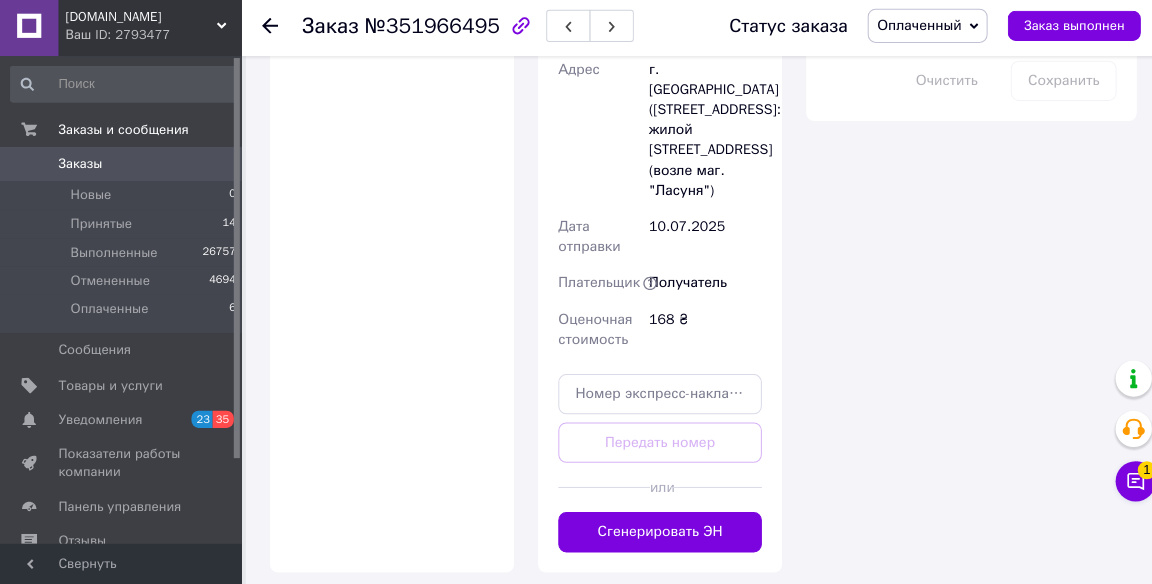 click on "Сгенерировать ЭН" at bounding box center [655, 533] 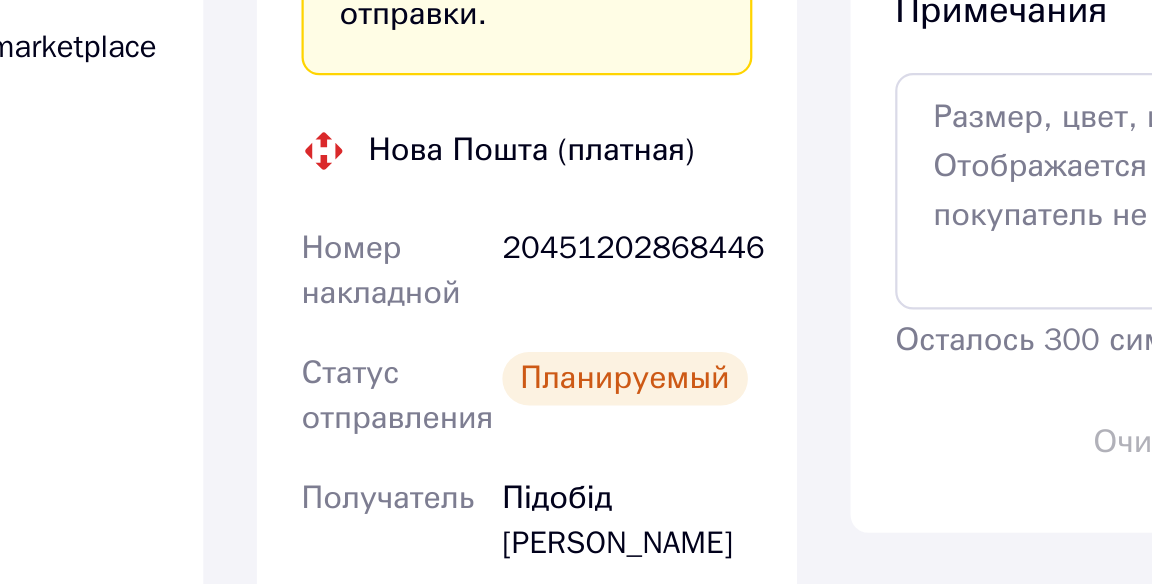 scroll, scrollTop: 1668, scrollLeft: 0, axis: vertical 